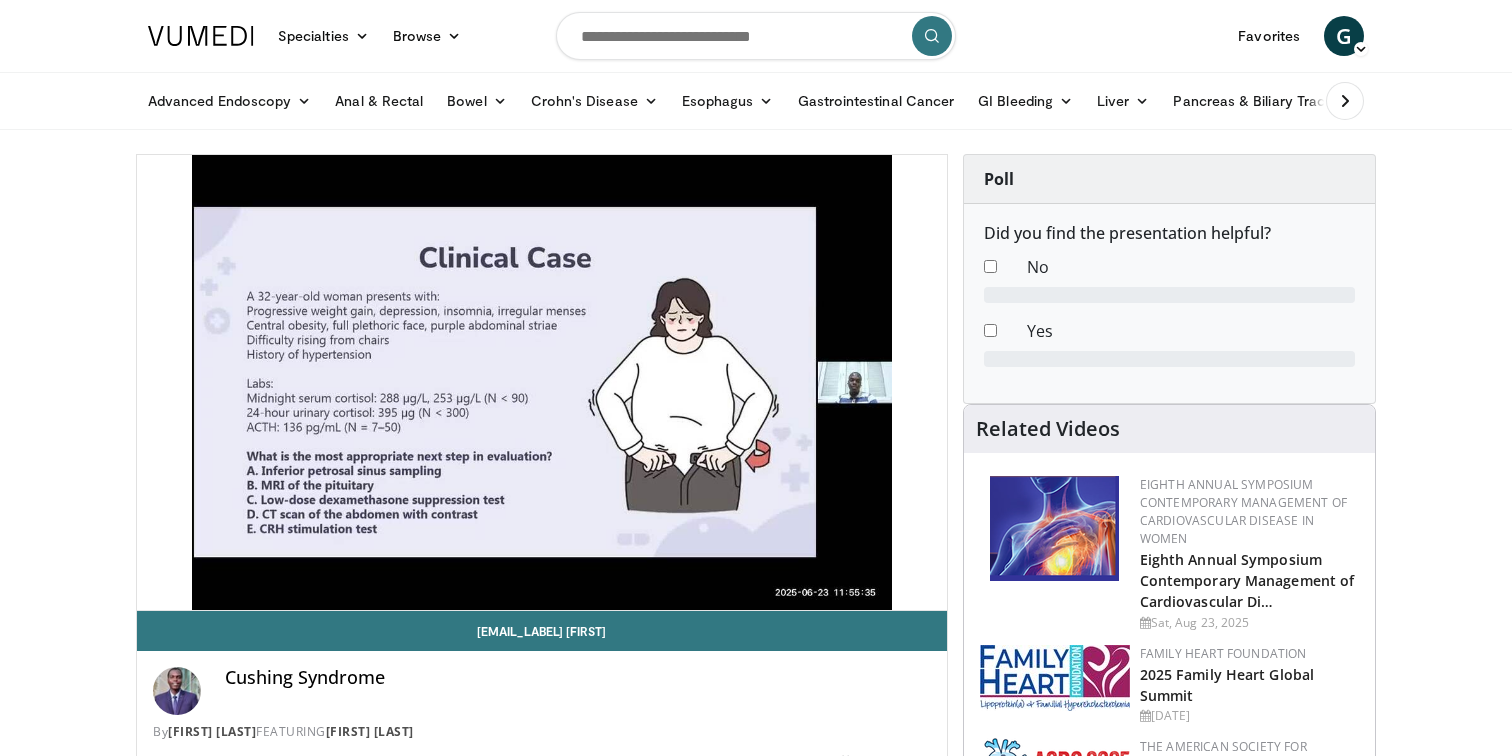 scroll, scrollTop: 0, scrollLeft: 0, axis: both 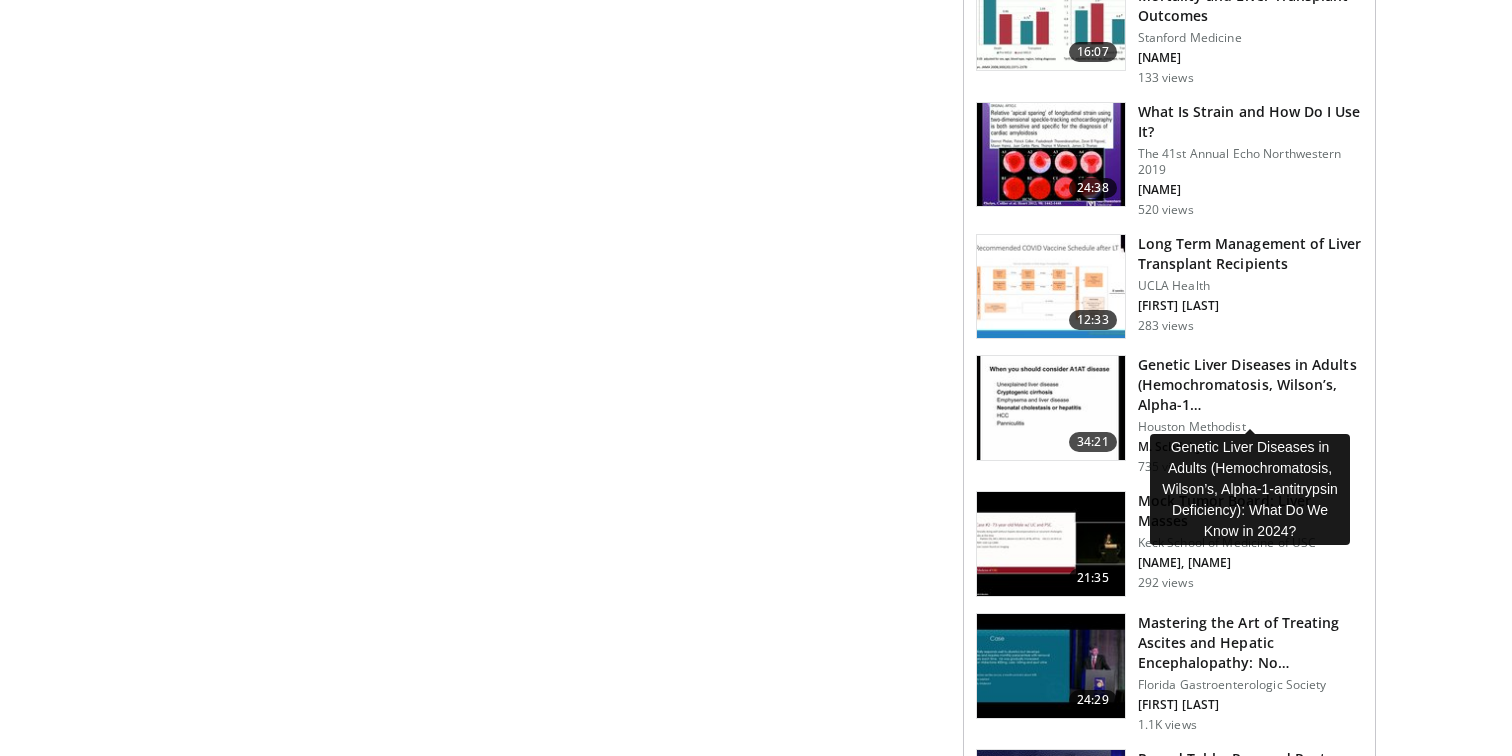 click on "Genetic Liver Diseases in Adults (Hemochromatosis, Wilson’s, Alpha-1…" at bounding box center (1250, 385) 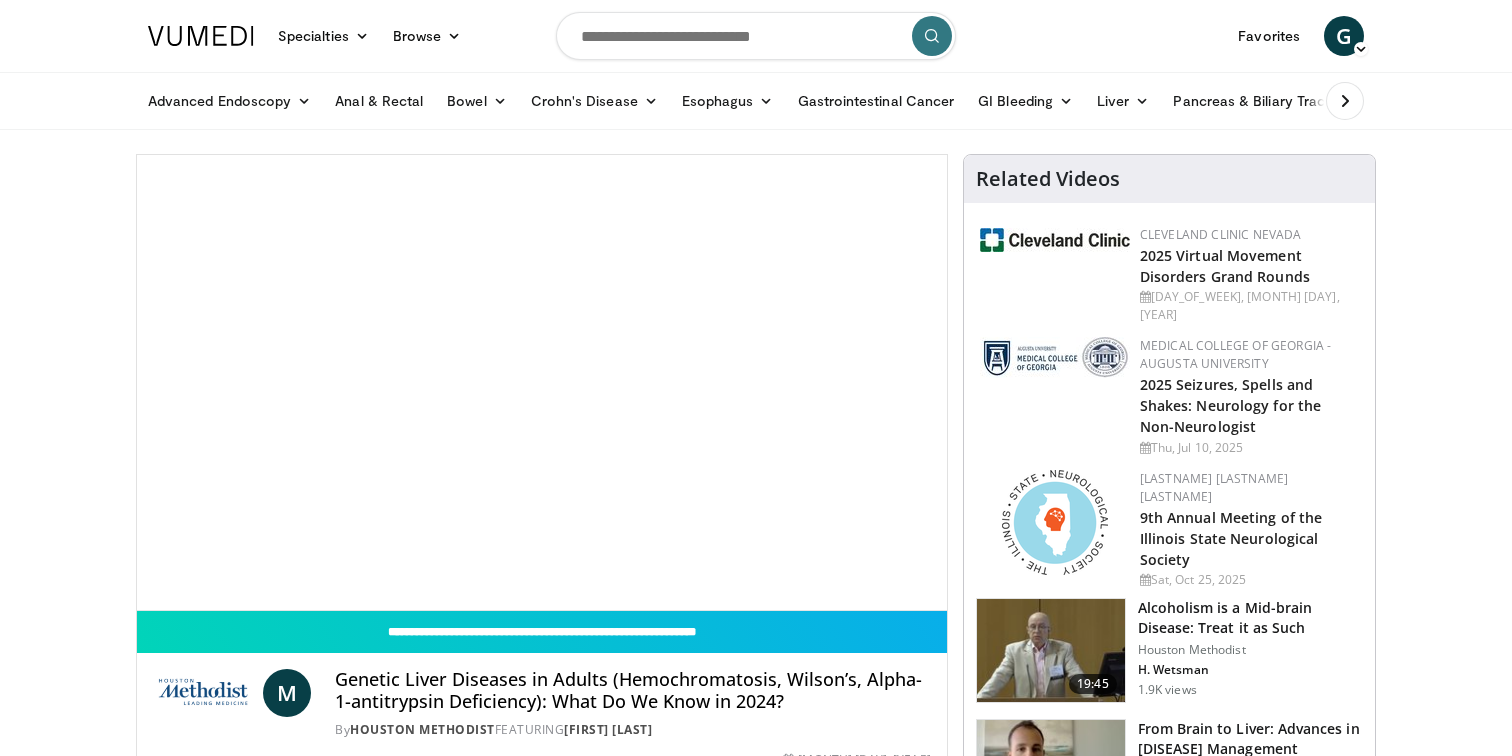 scroll, scrollTop: 0, scrollLeft: 0, axis: both 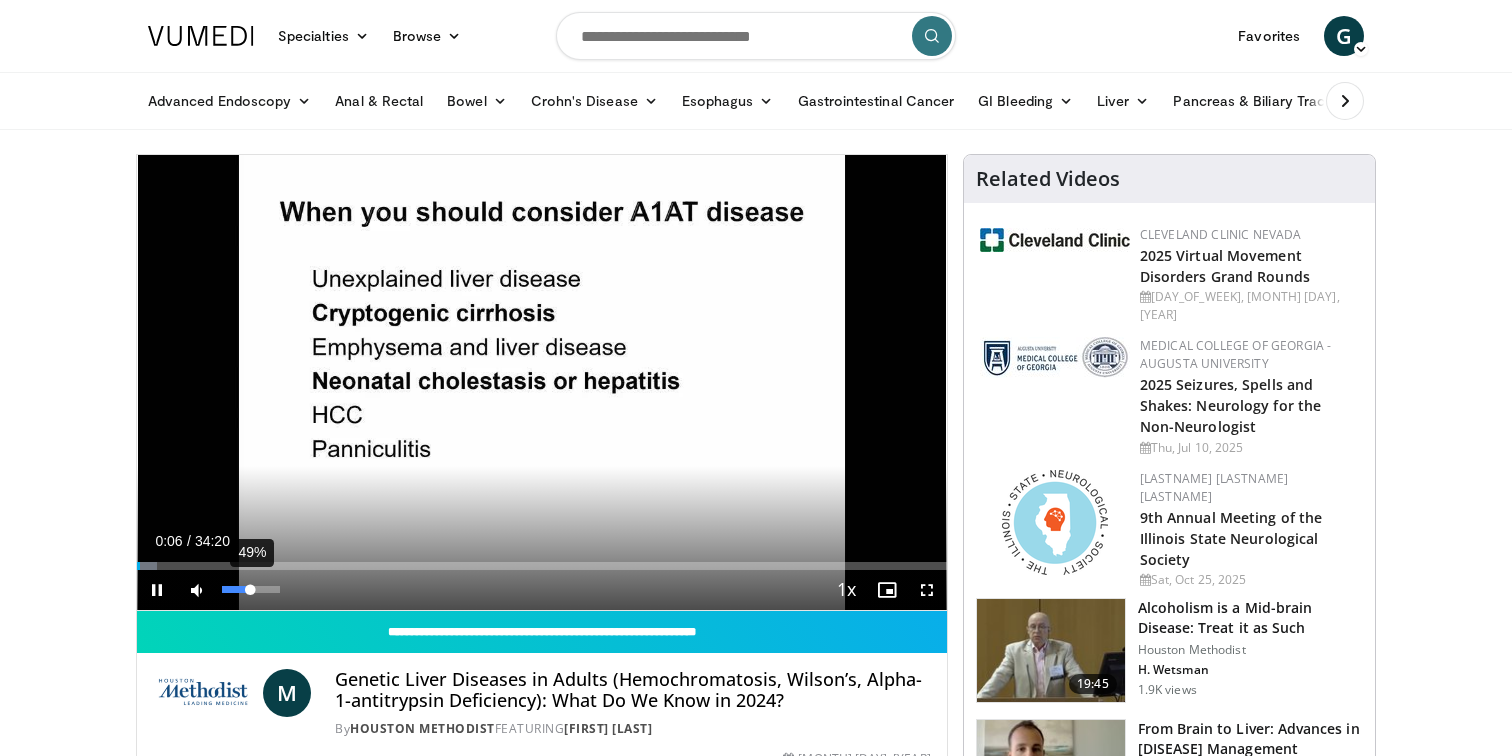 click on "49%" at bounding box center [250, 589] 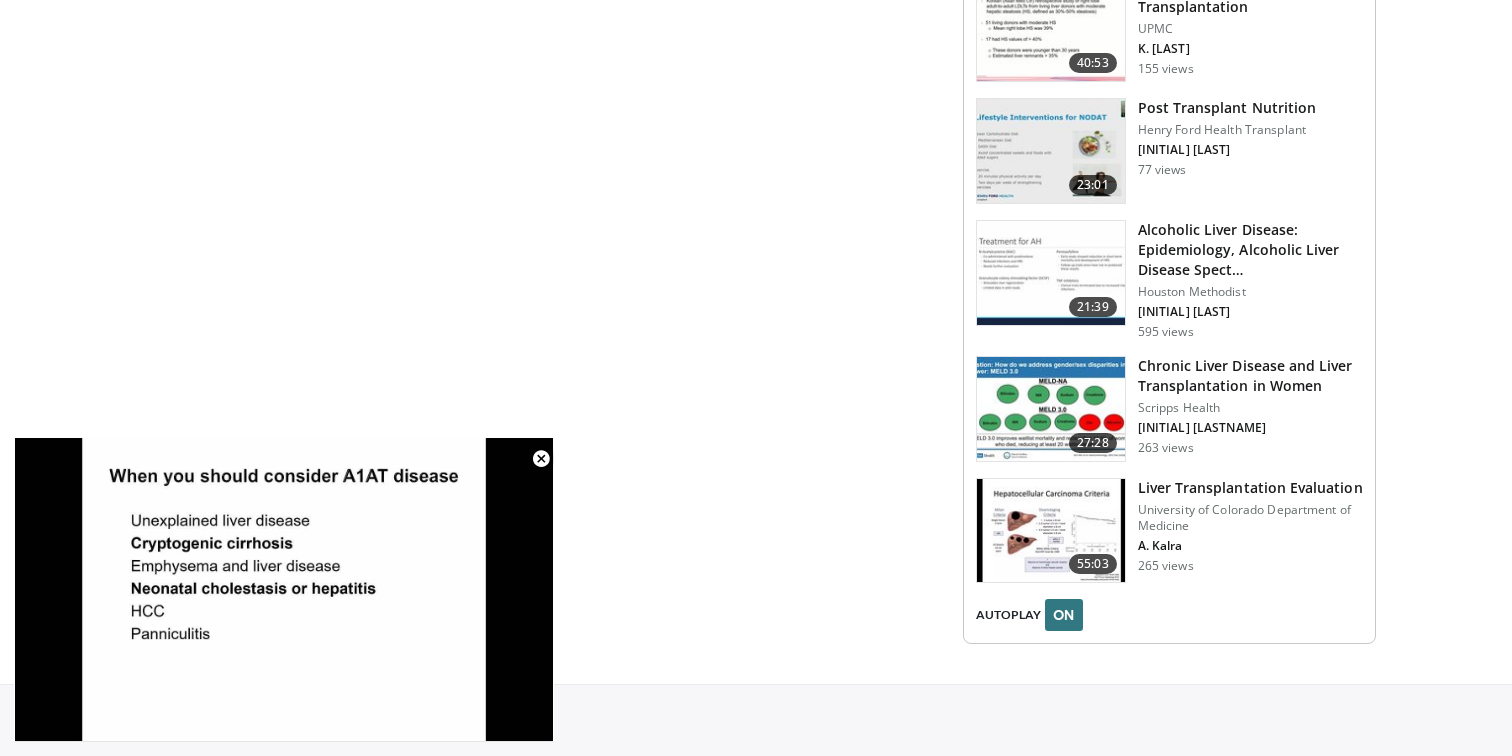 scroll, scrollTop: 2567, scrollLeft: 0, axis: vertical 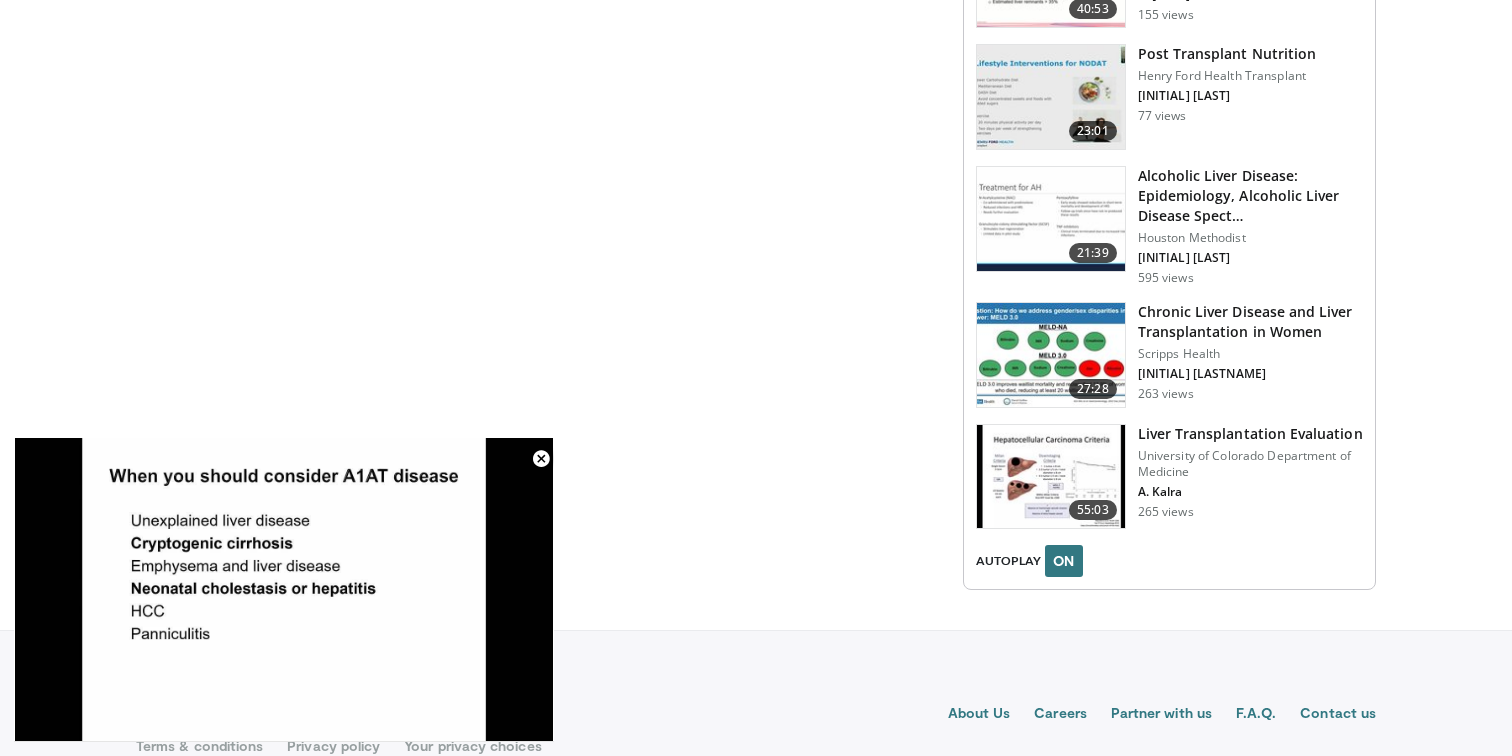 click at bounding box center (1051, 219) 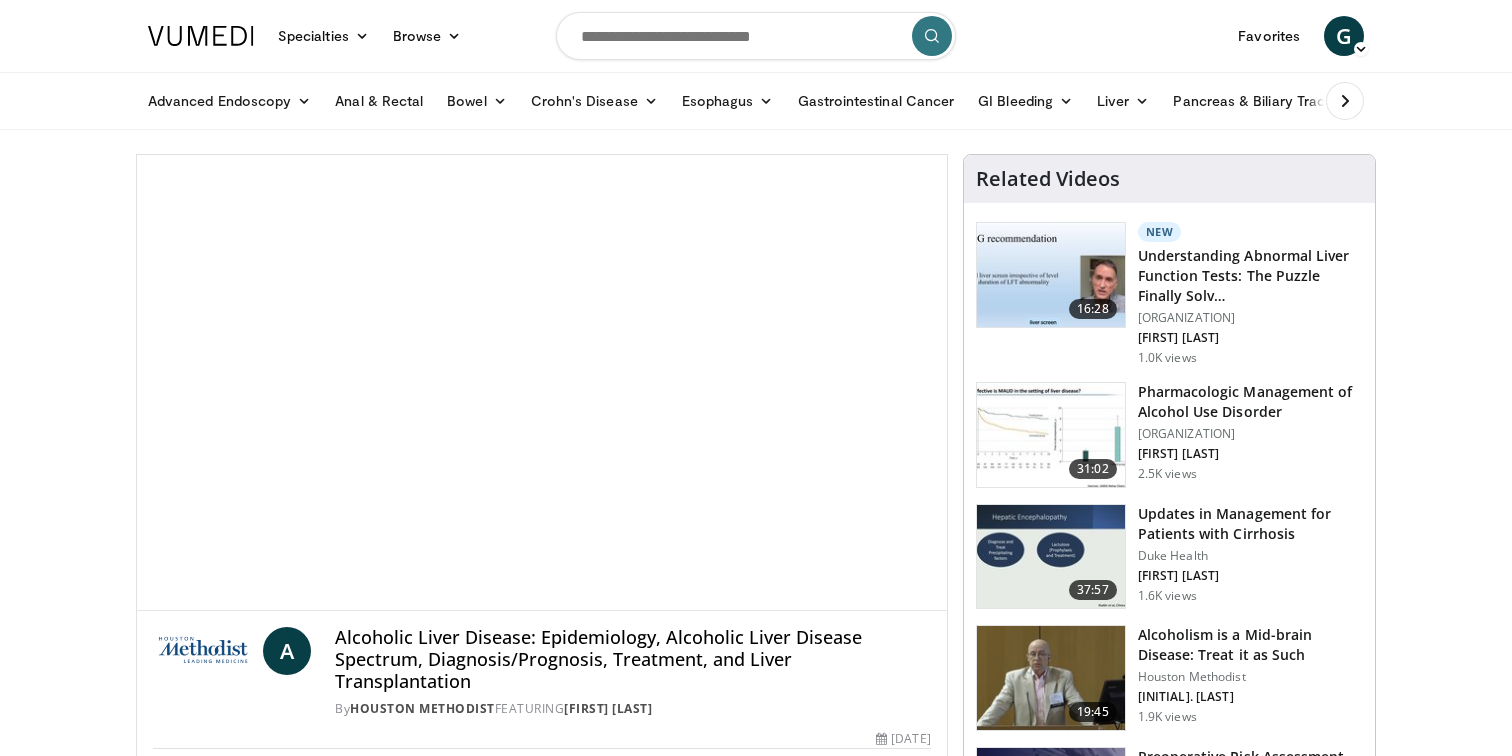scroll, scrollTop: 0, scrollLeft: 0, axis: both 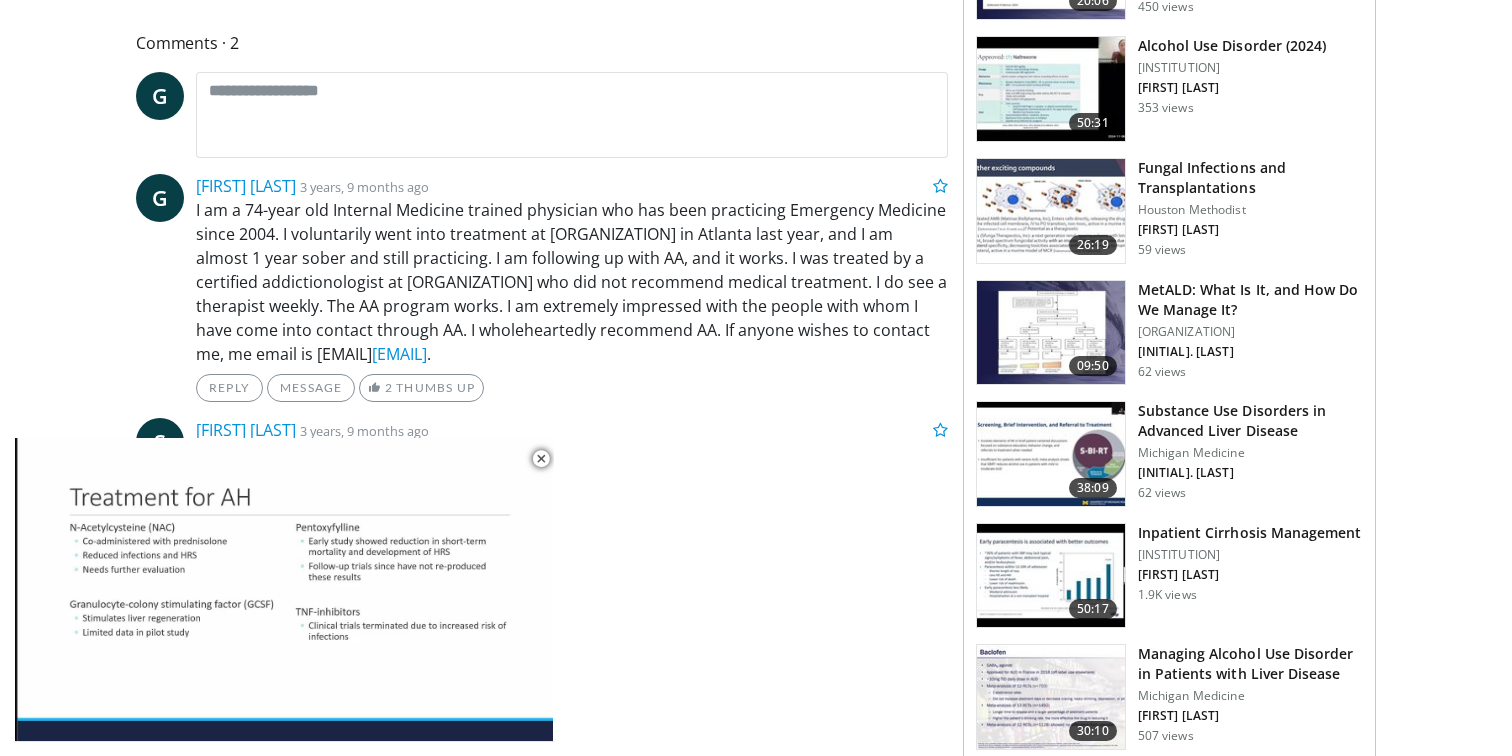click on "MetALD: What Is It, and How Do We Manage It?" at bounding box center [1250, 300] 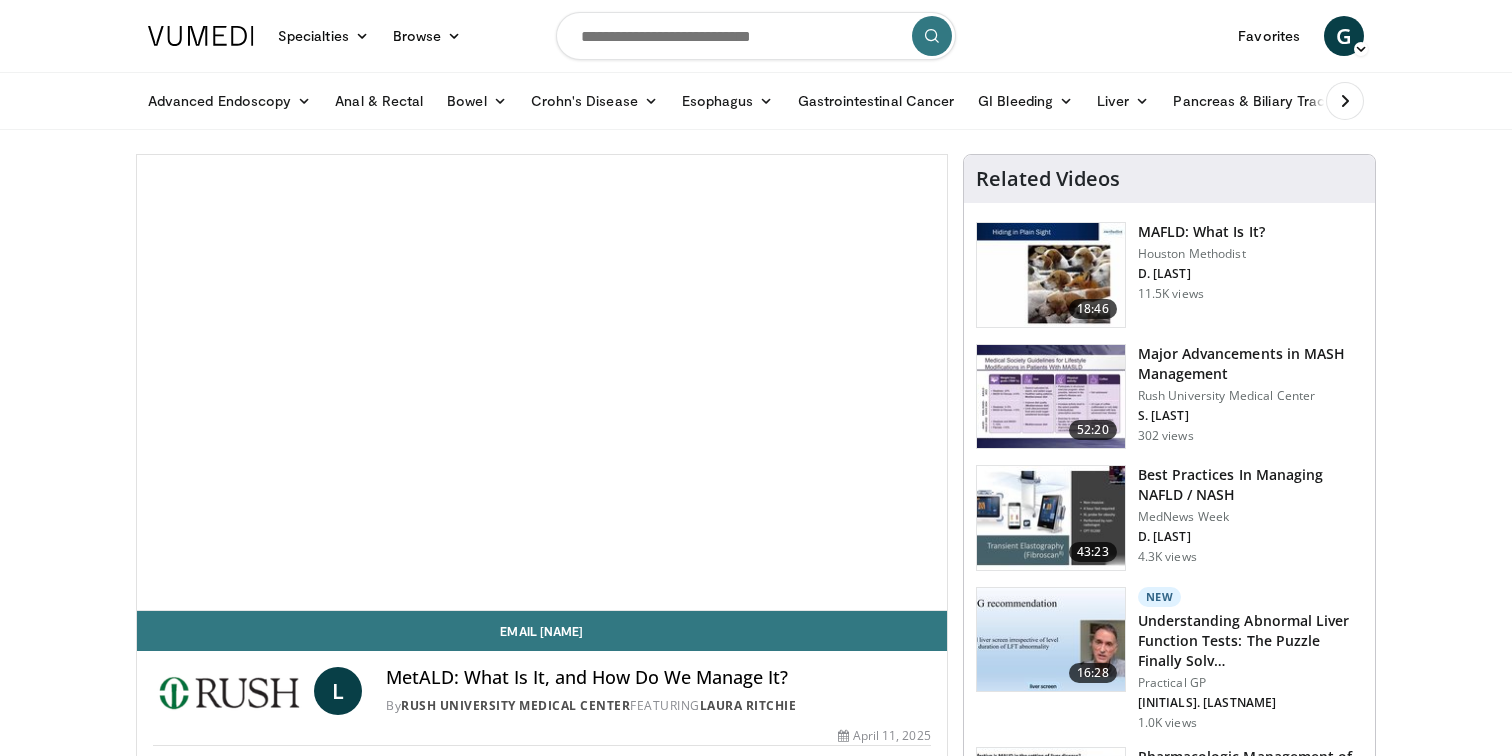 scroll, scrollTop: 0, scrollLeft: 0, axis: both 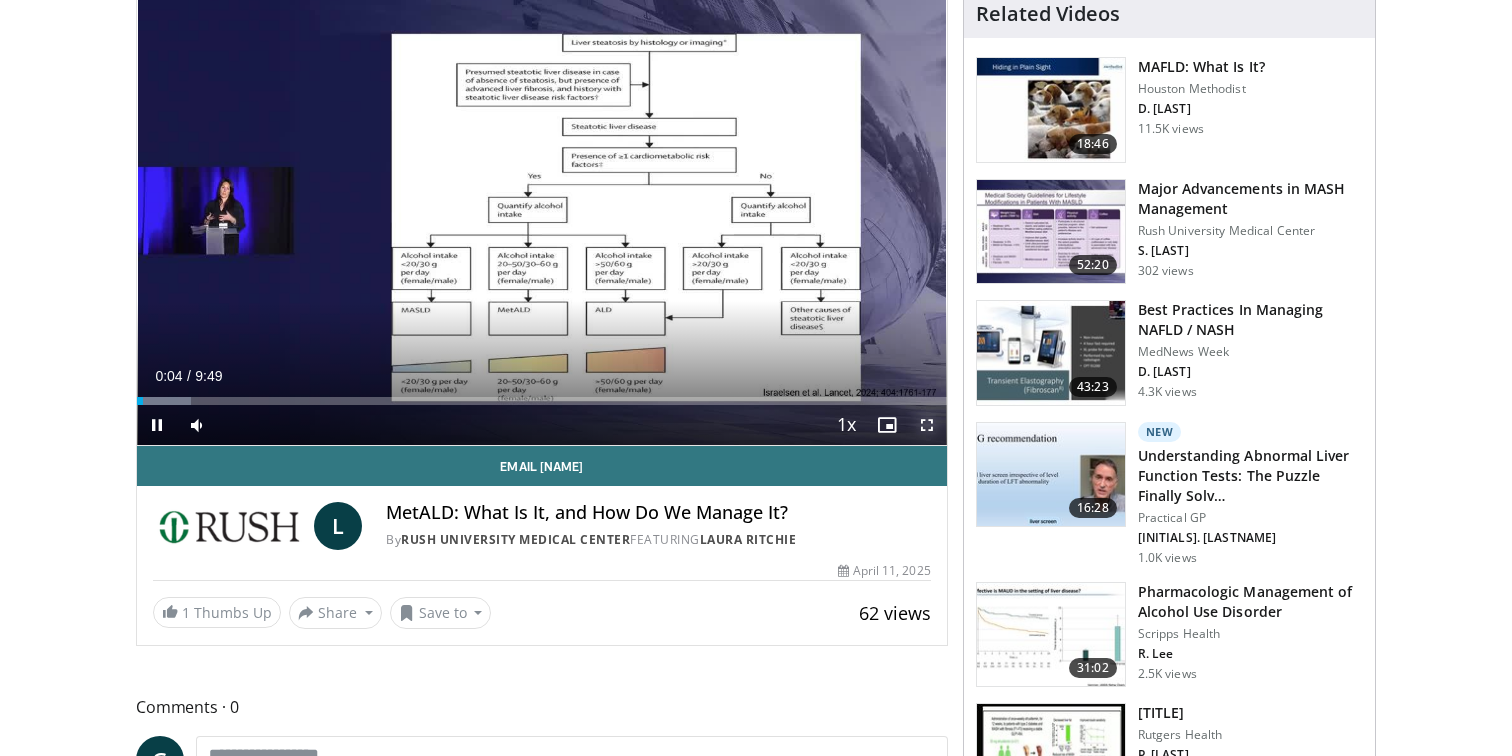 click at bounding box center (927, 425) 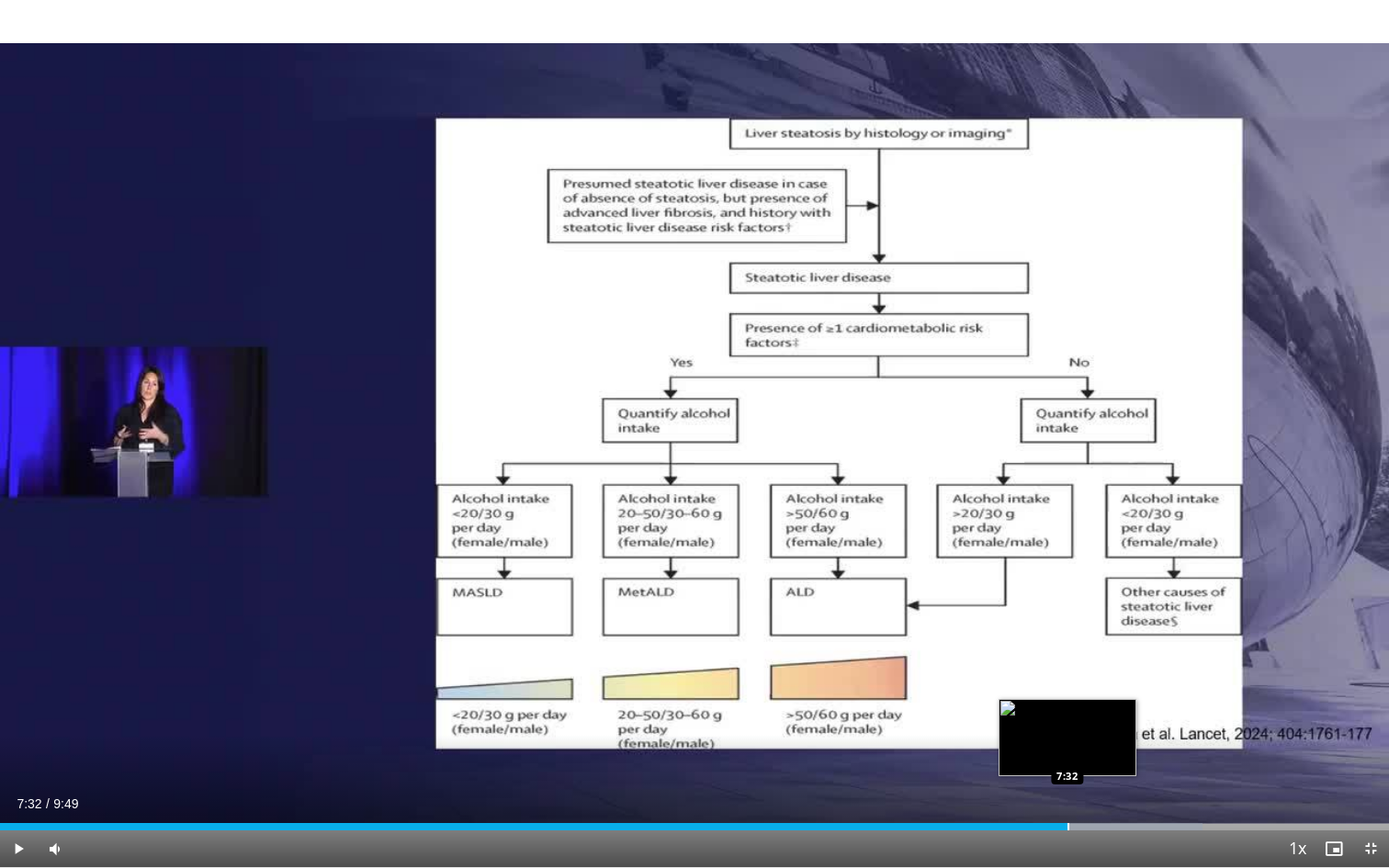 click at bounding box center (1068, 827) 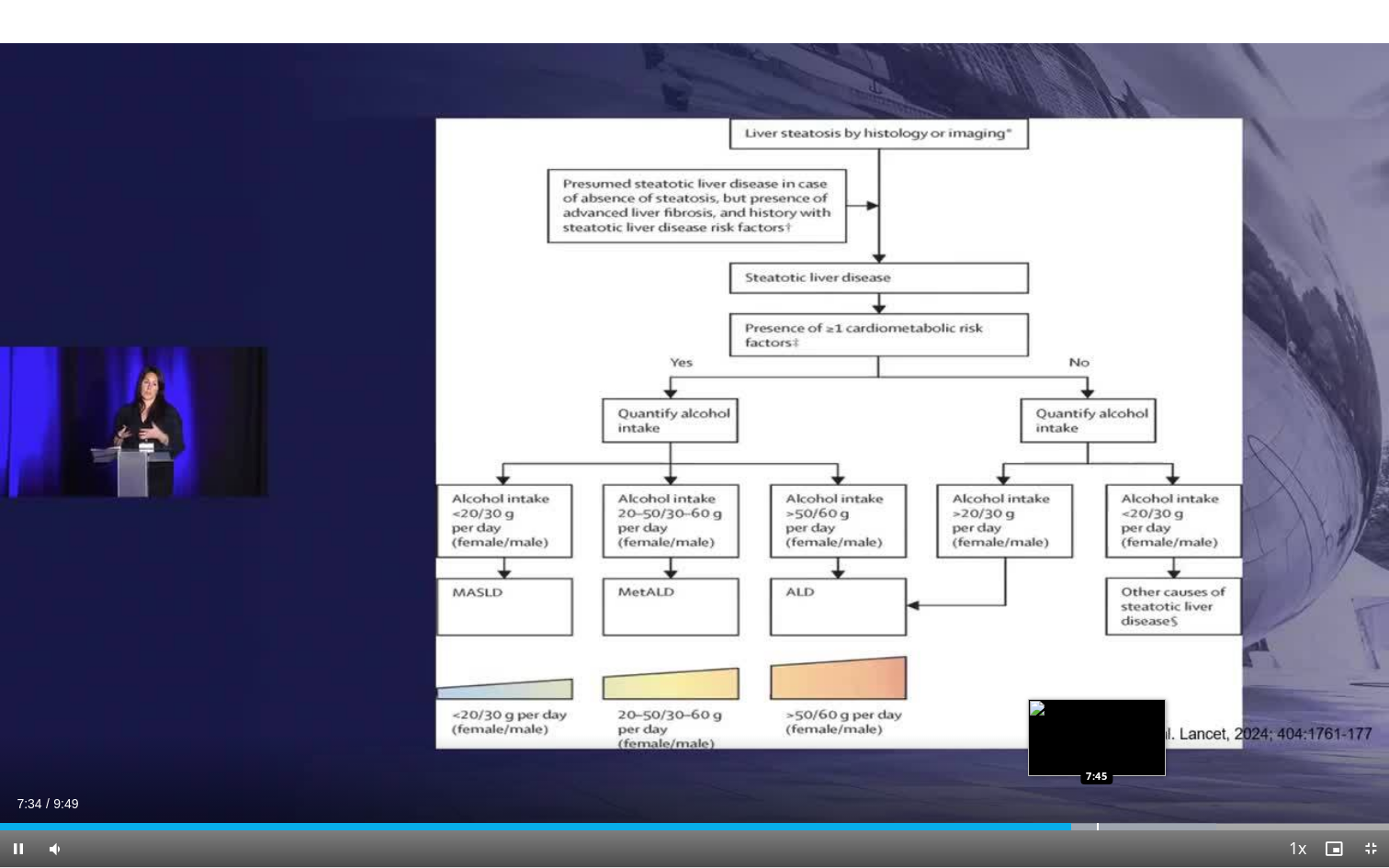 click at bounding box center (1098, 827) 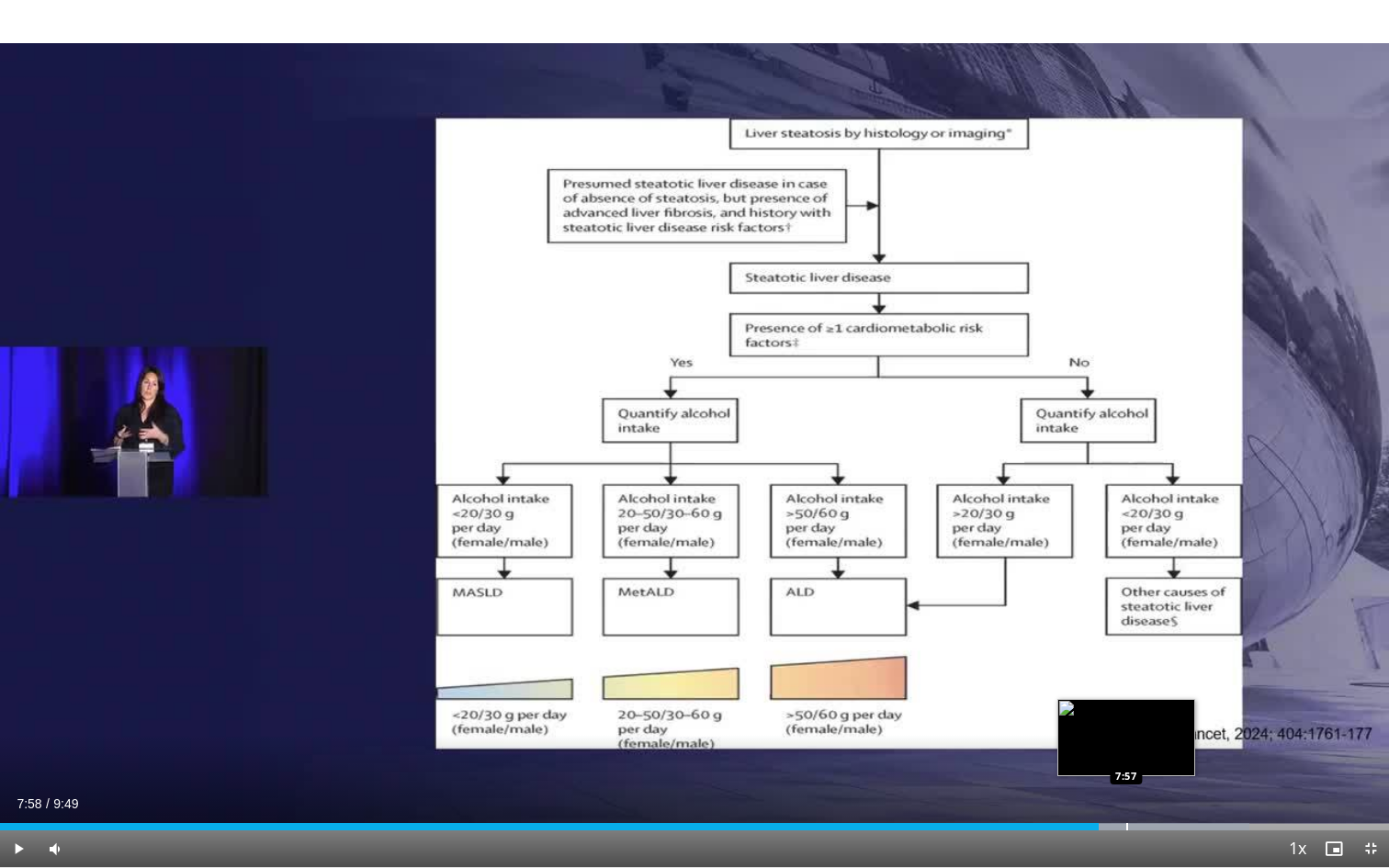 click at bounding box center (1127, 827) 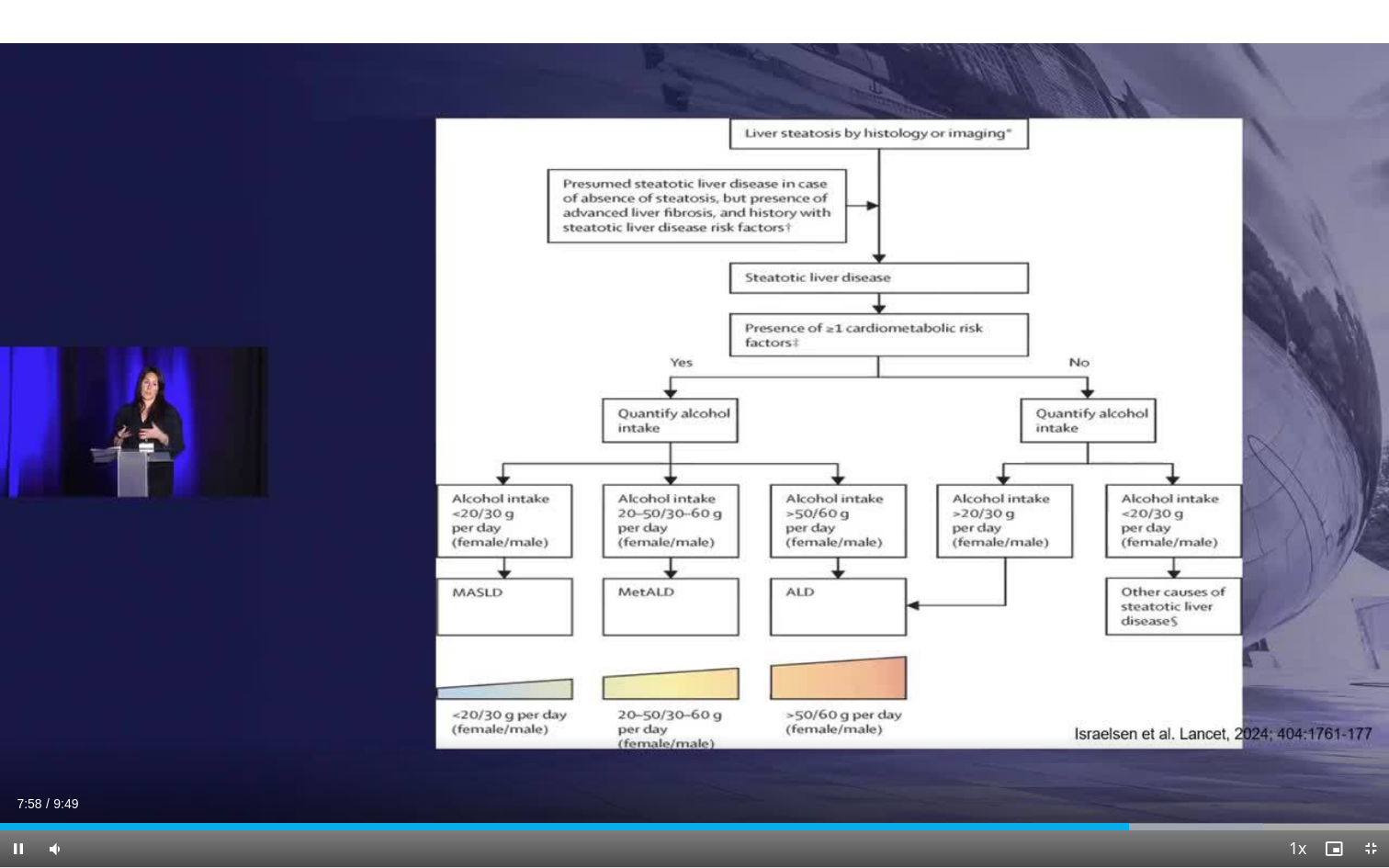 click on "Current Time  7:58 / Duration  9:49 Pause Skip Backward Skip Forward Mute Loaded :  90.93% 7:58 8:09 Stream Type  LIVE Seek to live, currently behind live LIVE   1x Playback Rate 0.5x 0.75x 1x , selected 1.25x 1.5x 1.75x 2x Chapters Chapters Descriptions descriptions off , selected Captions captions settings , opens captions settings dialog captions off , selected Audio Track en (Main) , selected Exit Fullscreen Enable picture-in-picture mode" at bounding box center (694, 849) 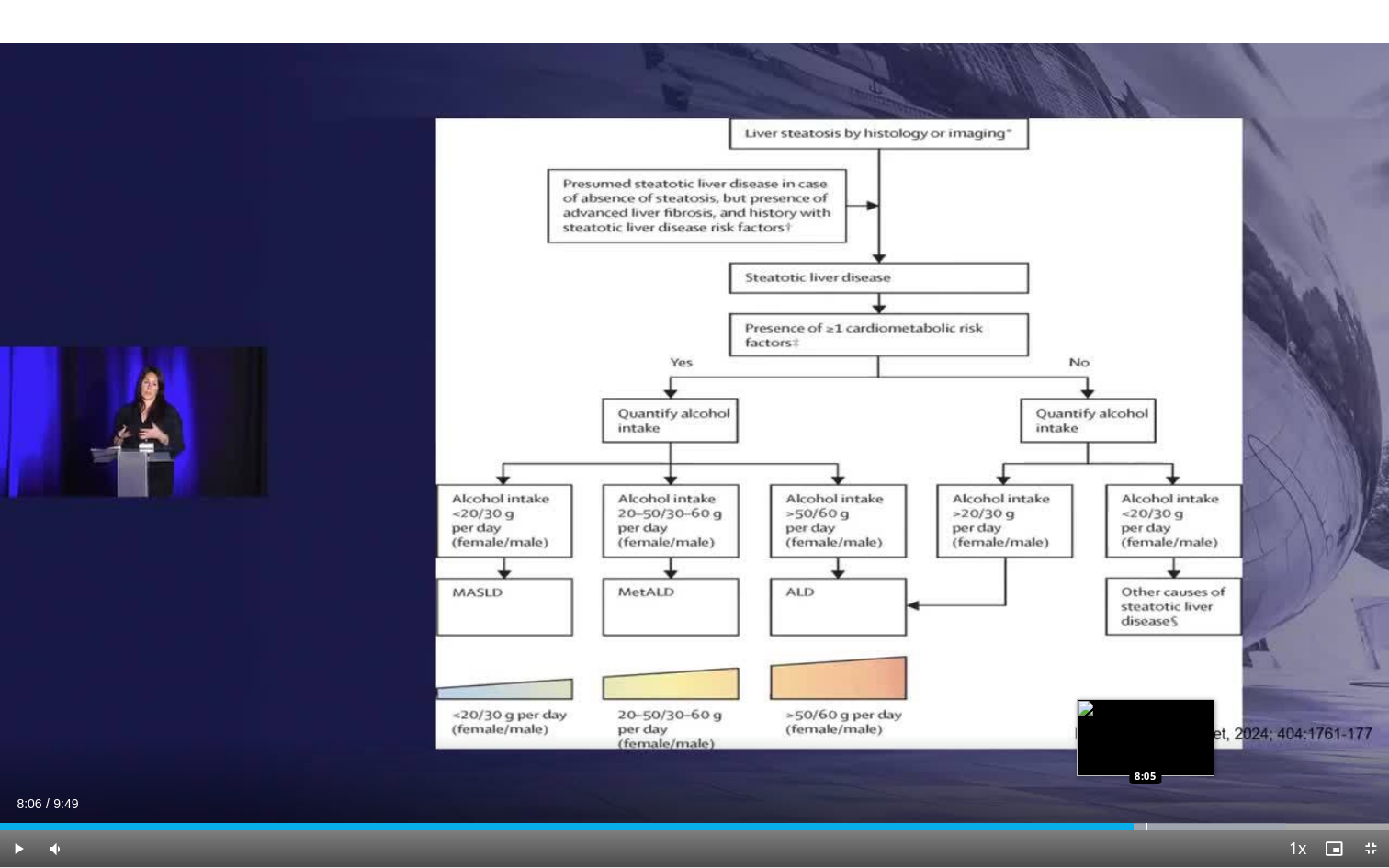 click at bounding box center [1146, 827] 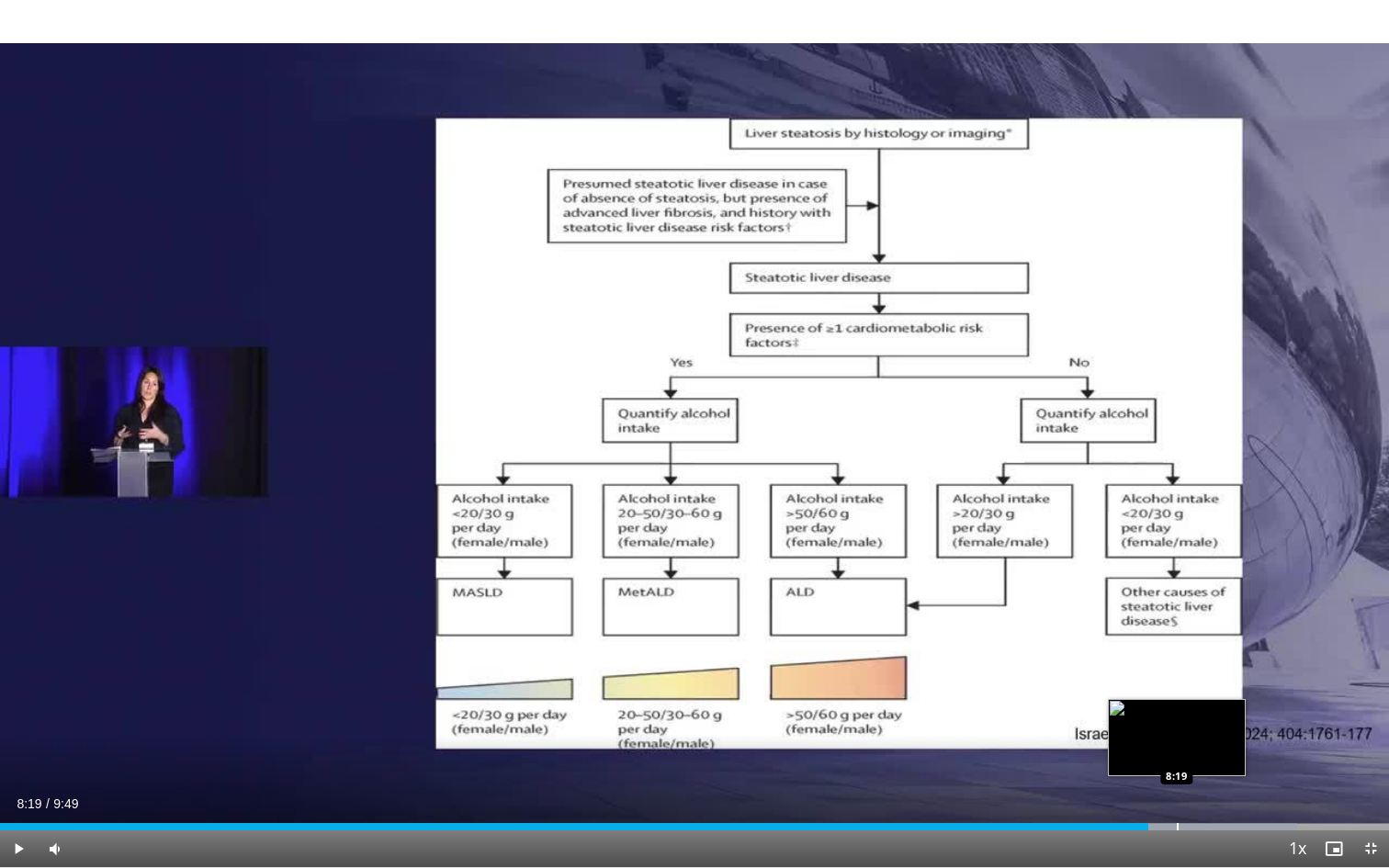 click at bounding box center (1178, 827) 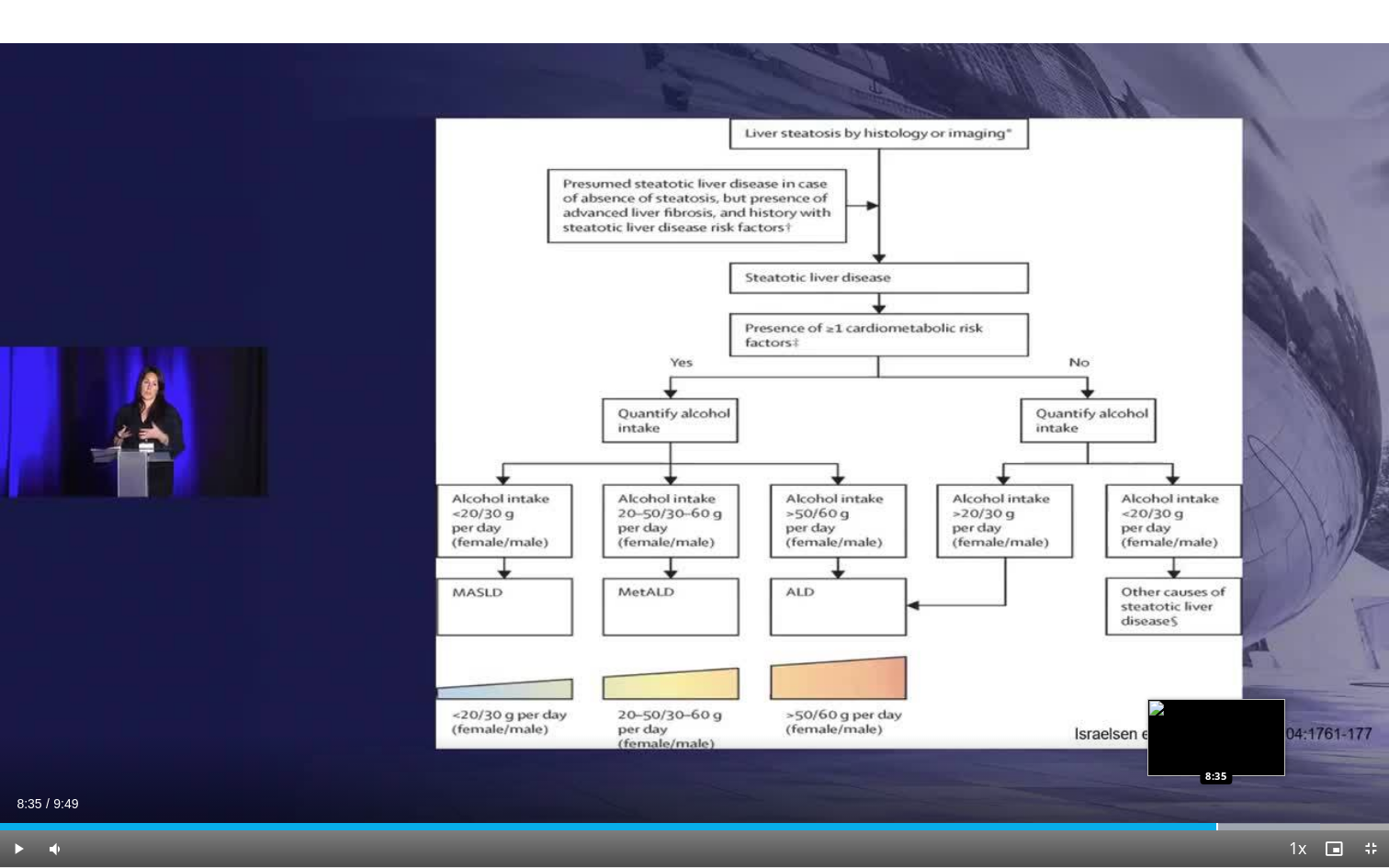 click at bounding box center [1217, 827] 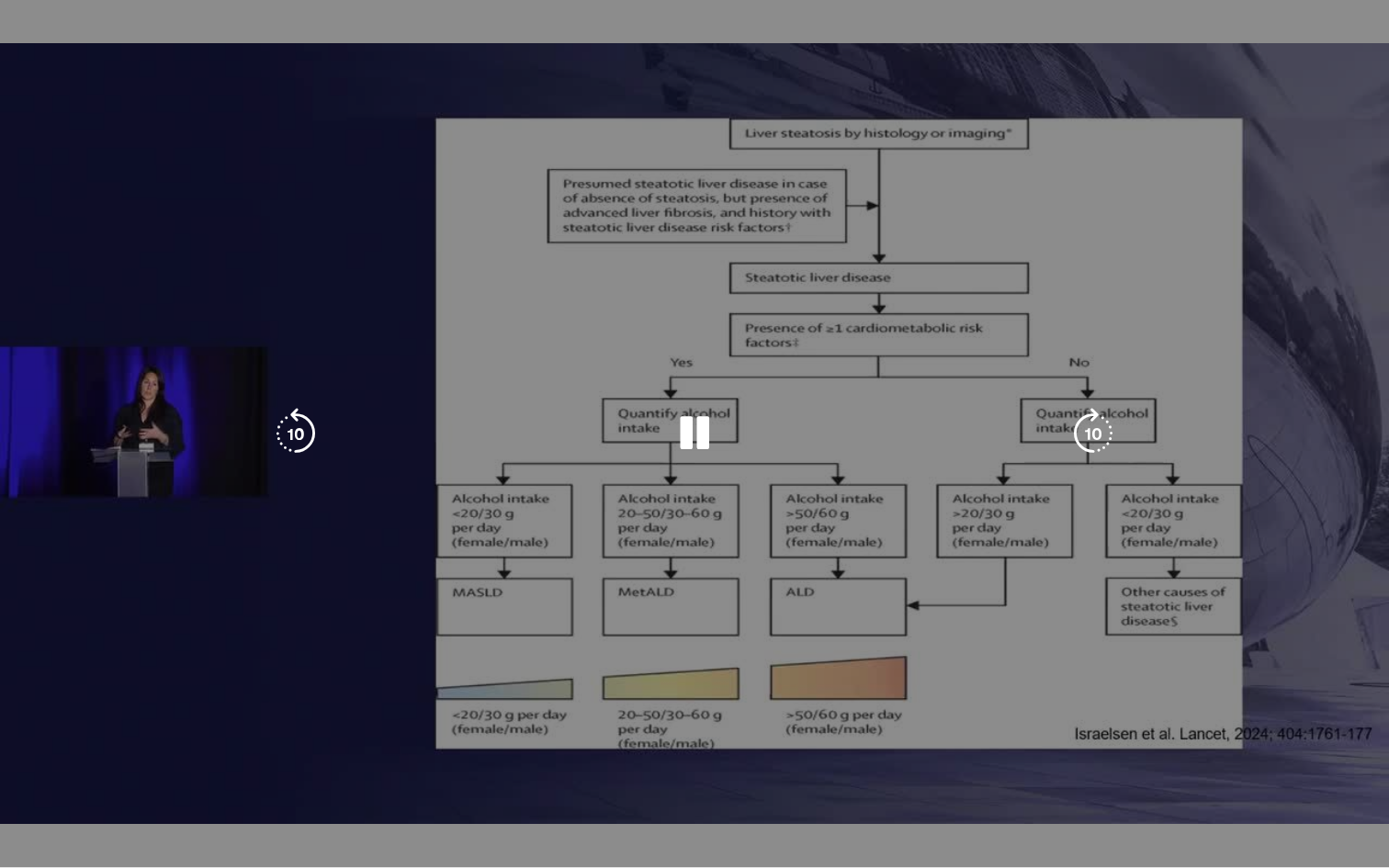 click on "**********" at bounding box center (694, 434) 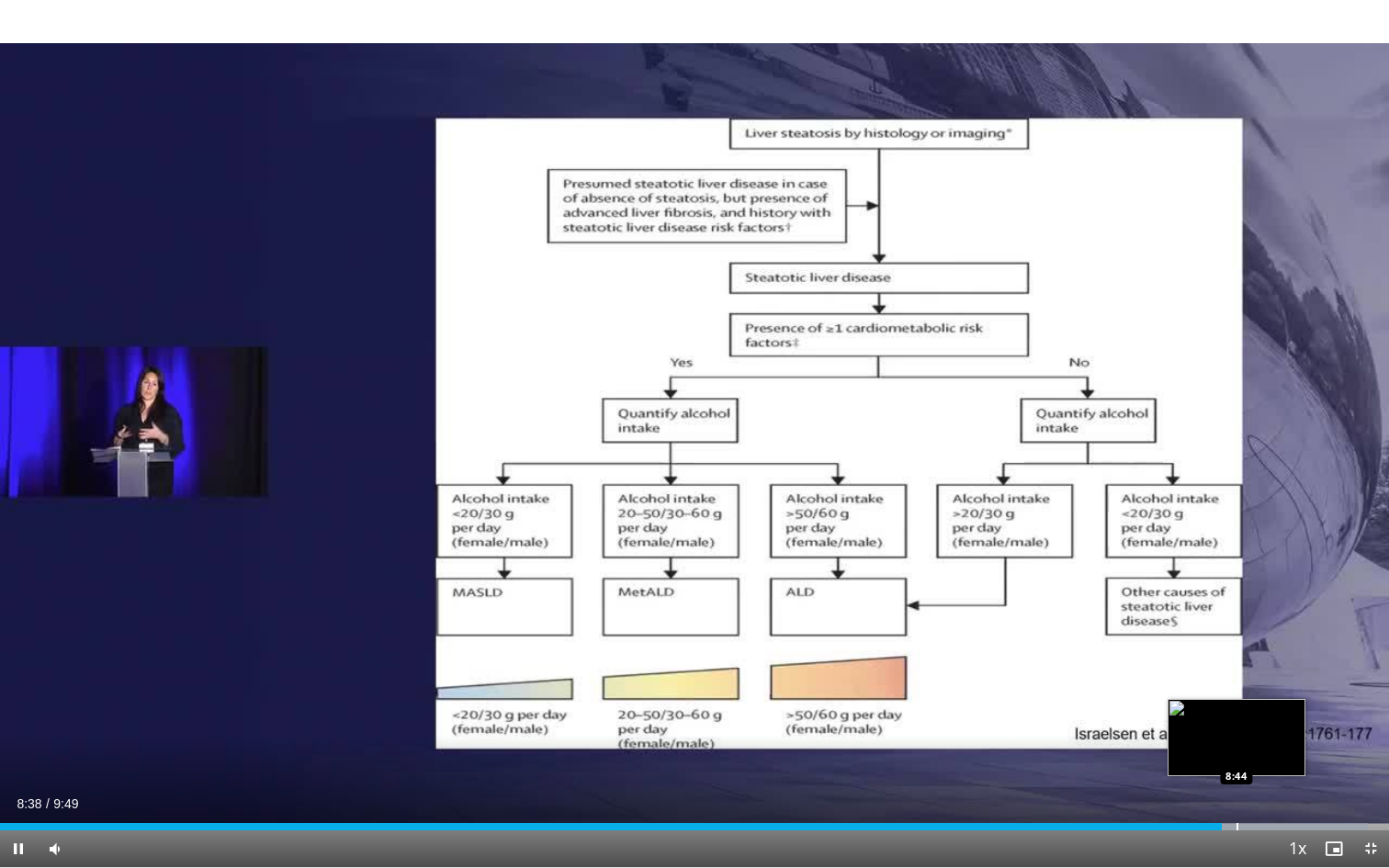 click at bounding box center [1237, 827] 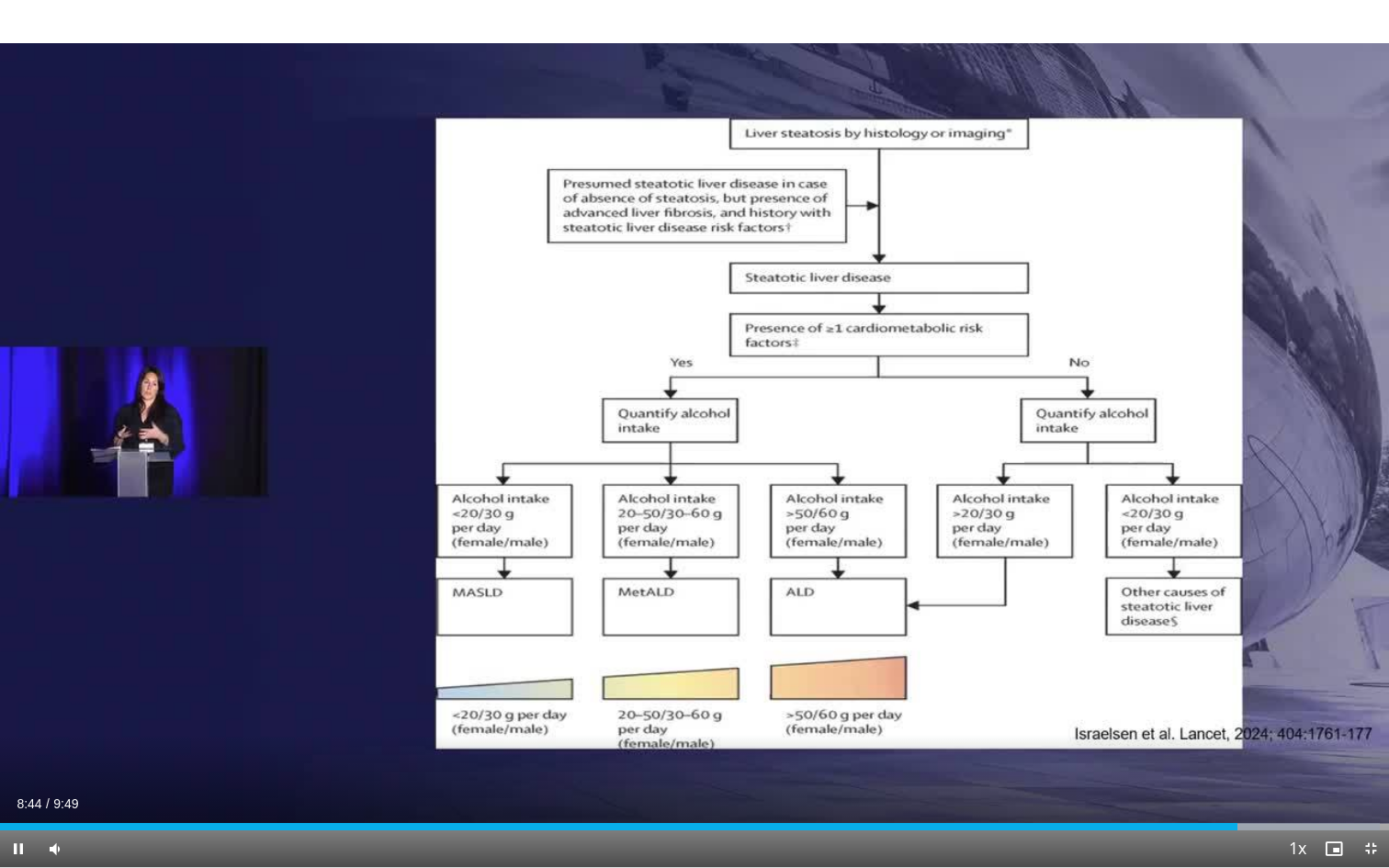 click on "Current Time  8:44 / Duration  9:49 Pause Skip Backward Skip Forward Mute Loaded :  99.35% 8:44 8:48 Stream Type  LIVE Seek to live, currently behind live LIVE   1x Playback Rate 0.5x 0.75x 1x , selected 1.25x 1.5x 1.75x 2x Chapters Chapters Descriptions descriptions off , selected Captions captions settings , opens captions settings dialog captions off , selected Audio Track en (Main) , selected Exit Fullscreen Enable picture-in-picture mode" at bounding box center (694, 849) 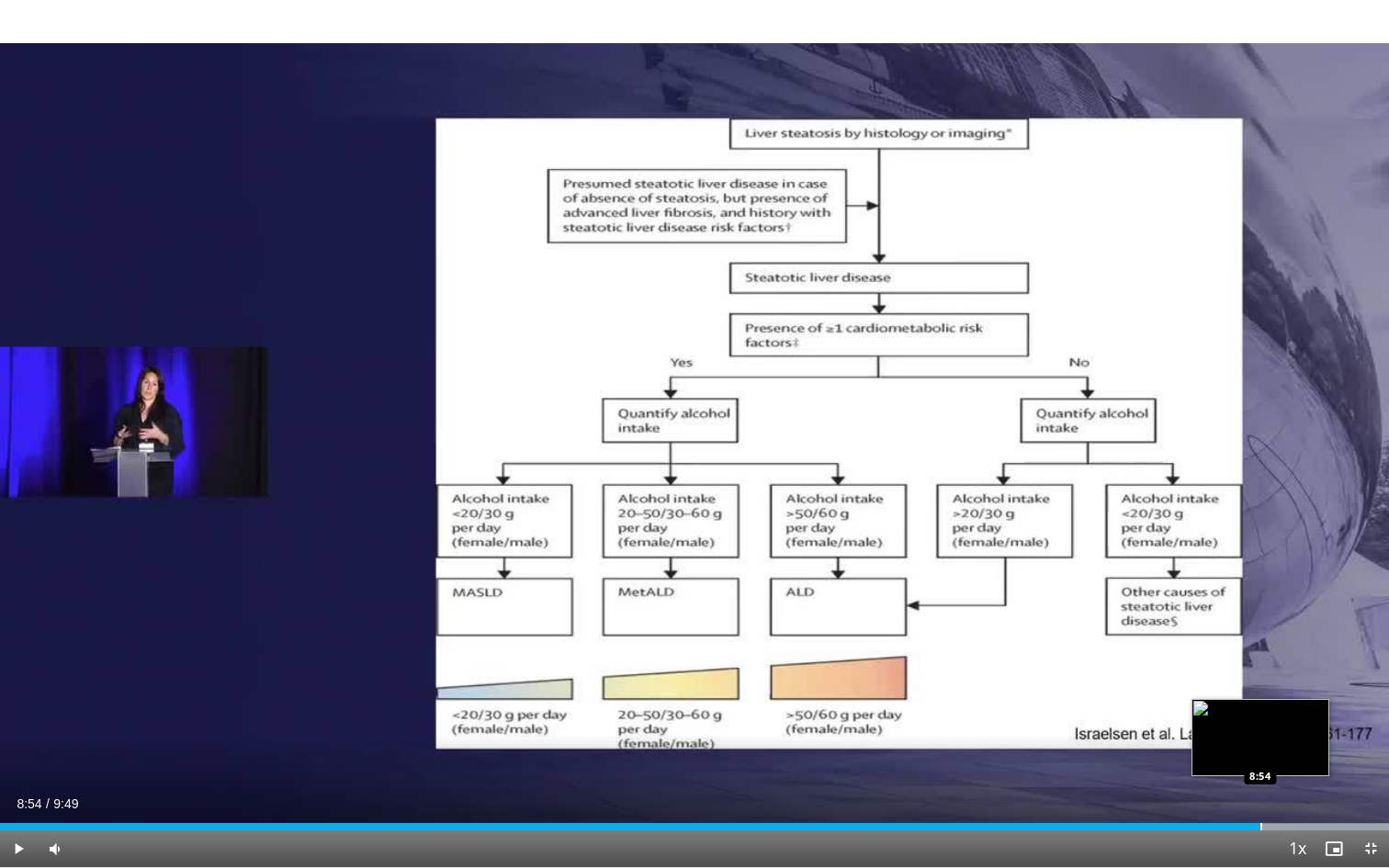 click at bounding box center [1261, 827] 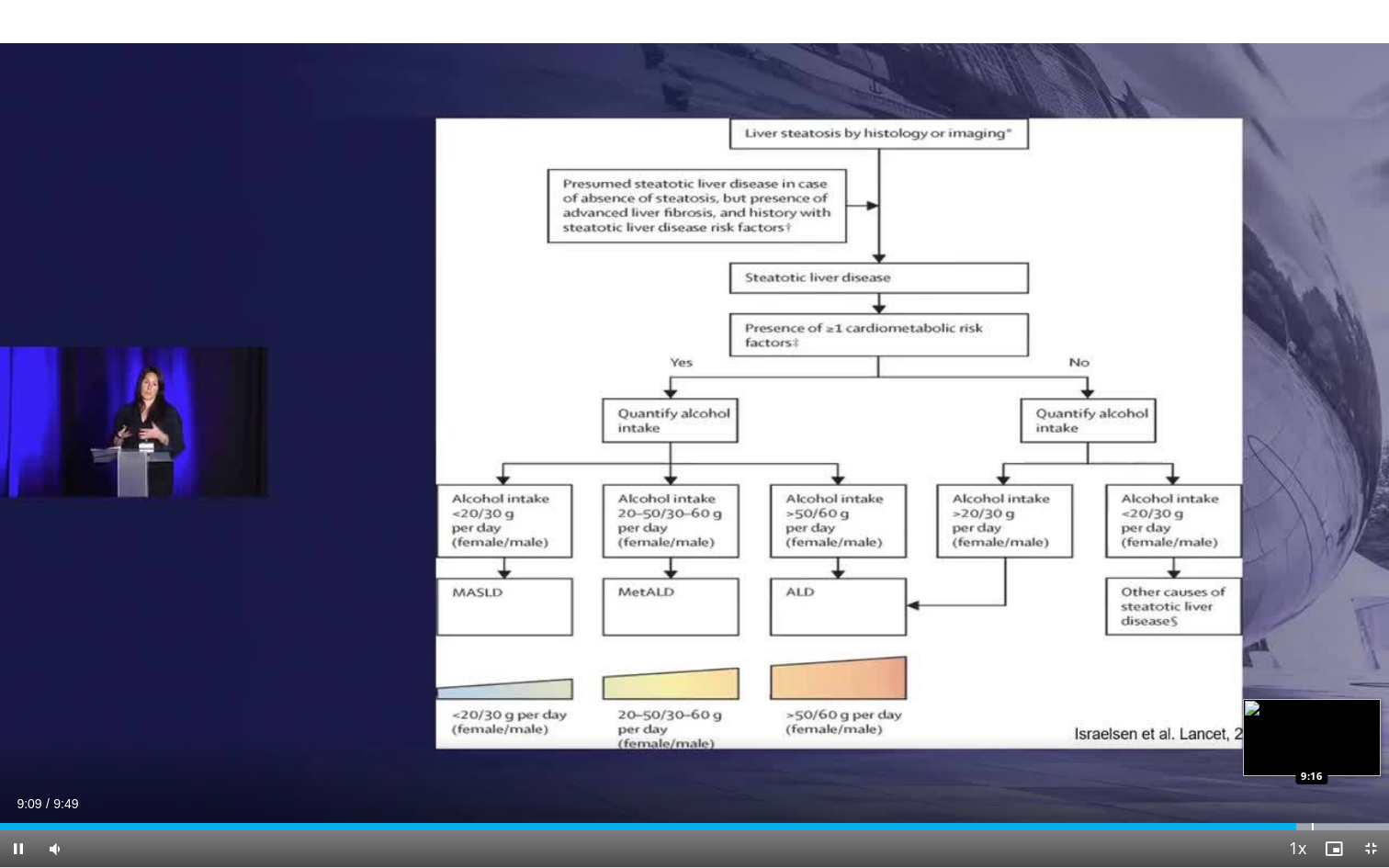 click at bounding box center [1313, 827] 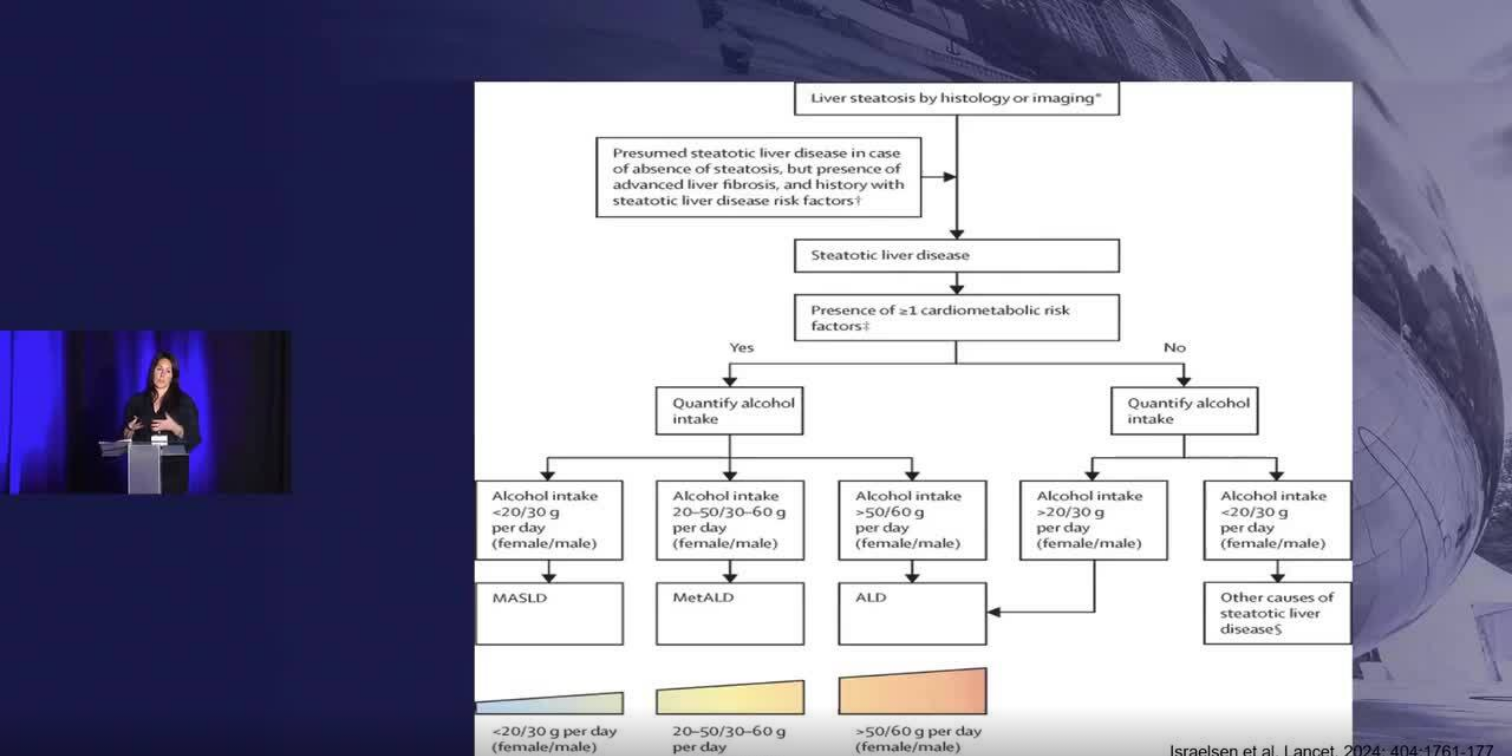 scroll, scrollTop: 0, scrollLeft: 0, axis: both 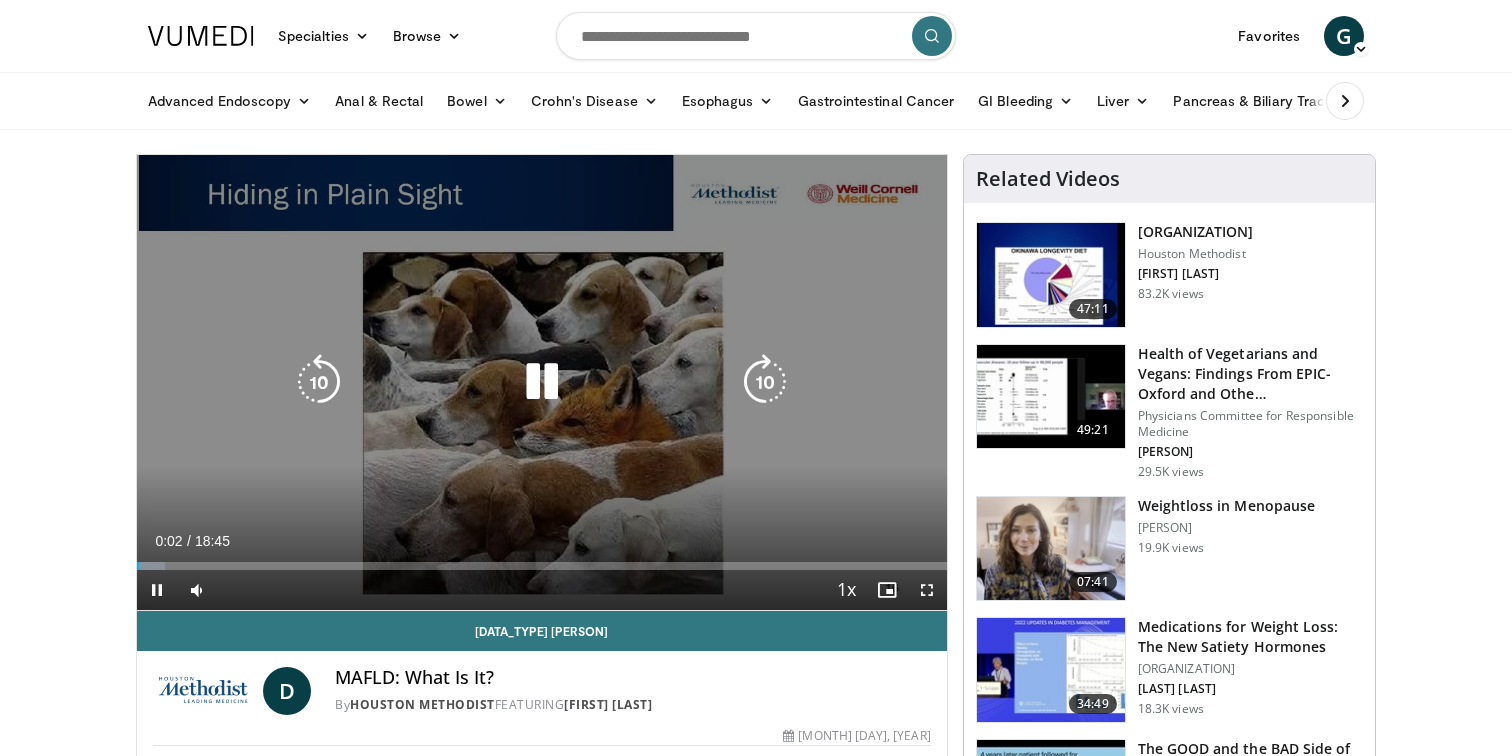 click at bounding box center (542, 382) 